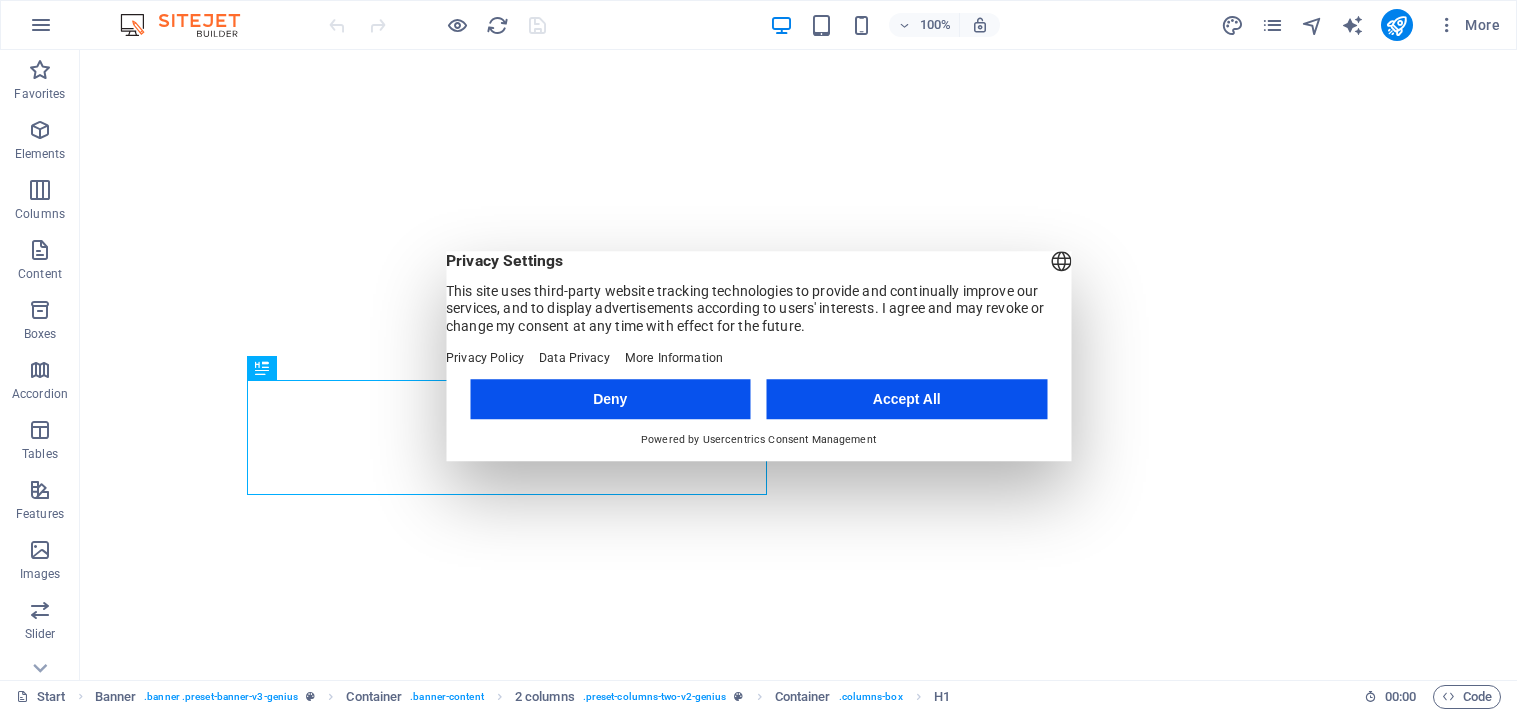 scroll, scrollTop: 0, scrollLeft: 0, axis: both 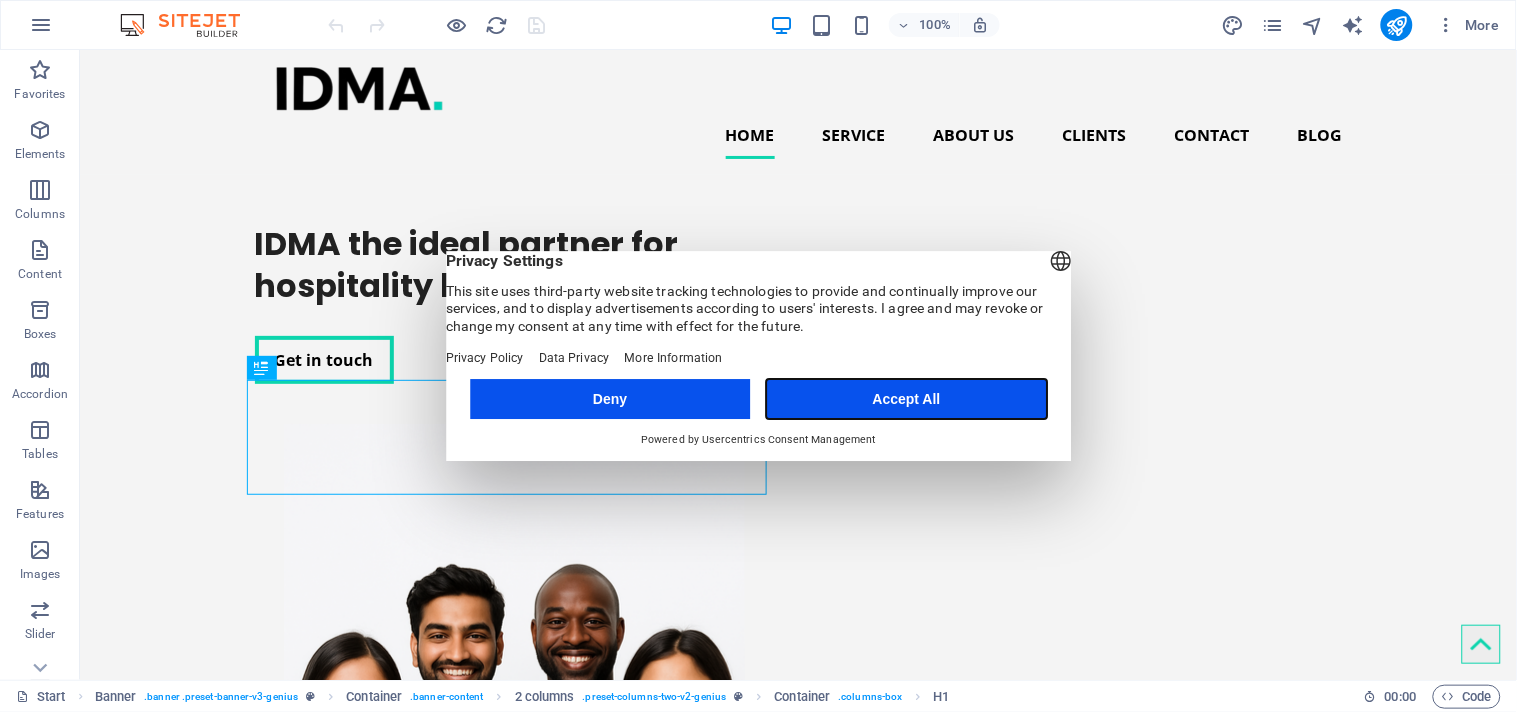 click on "Accept All" at bounding box center (907, 399) 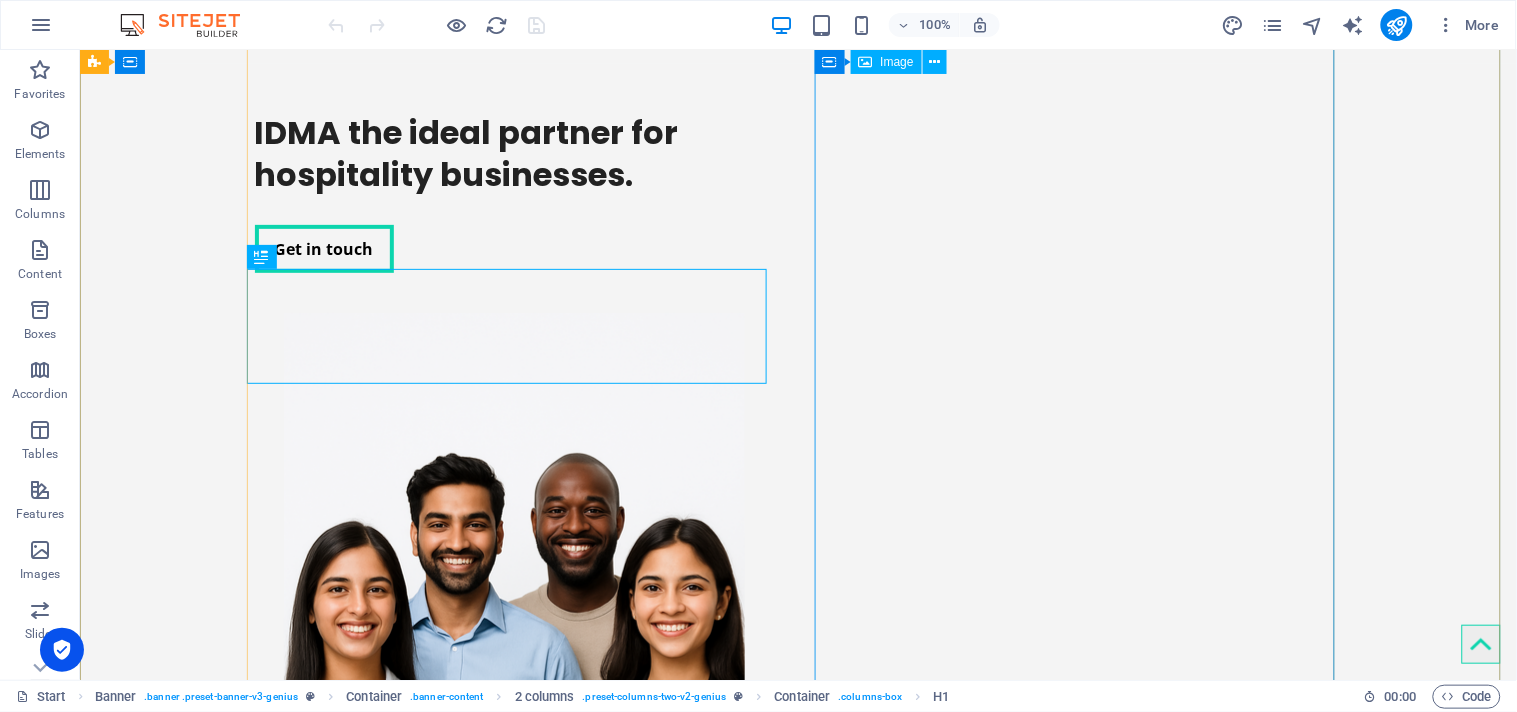 scroll, scrollTop: 0, scrollLeft: 0, axis: both 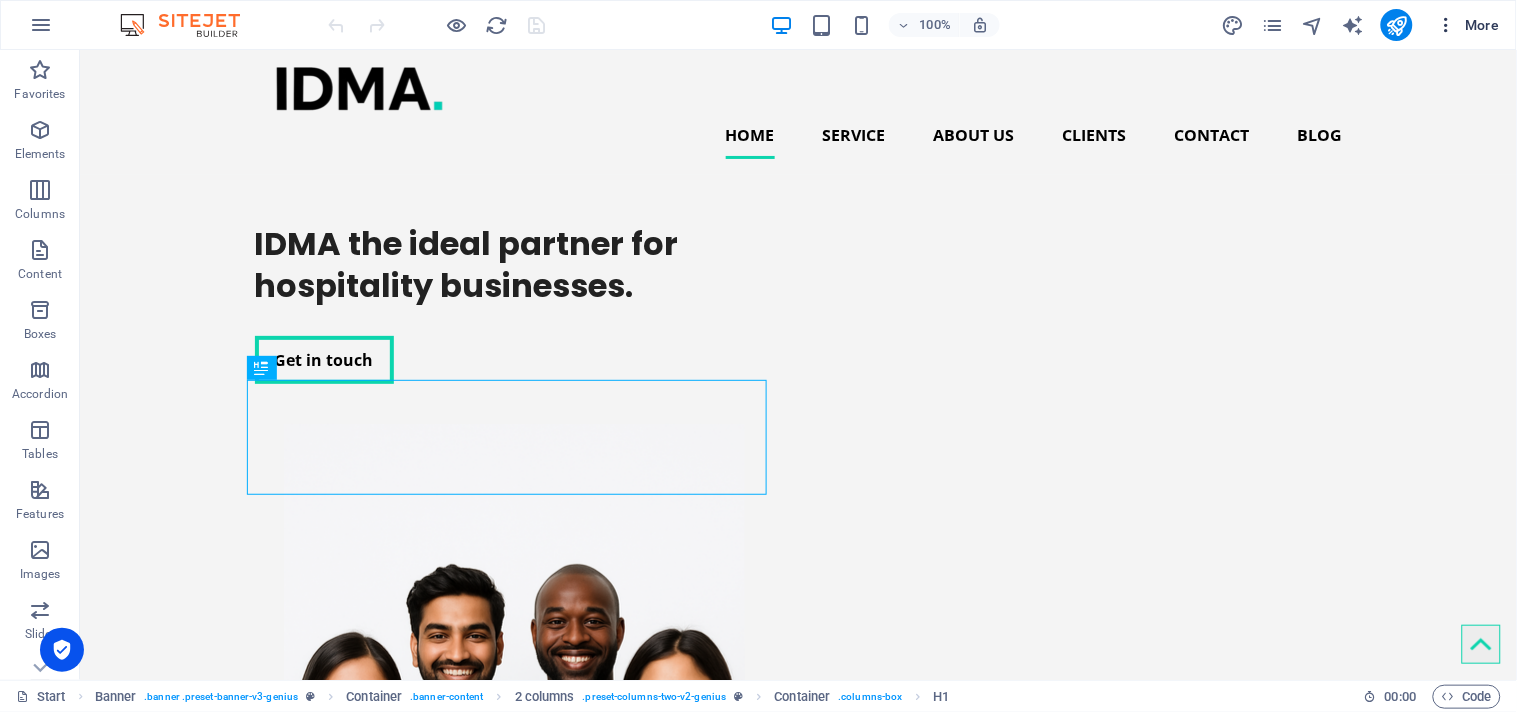 click on "More" at bounding box center [1468, 25] 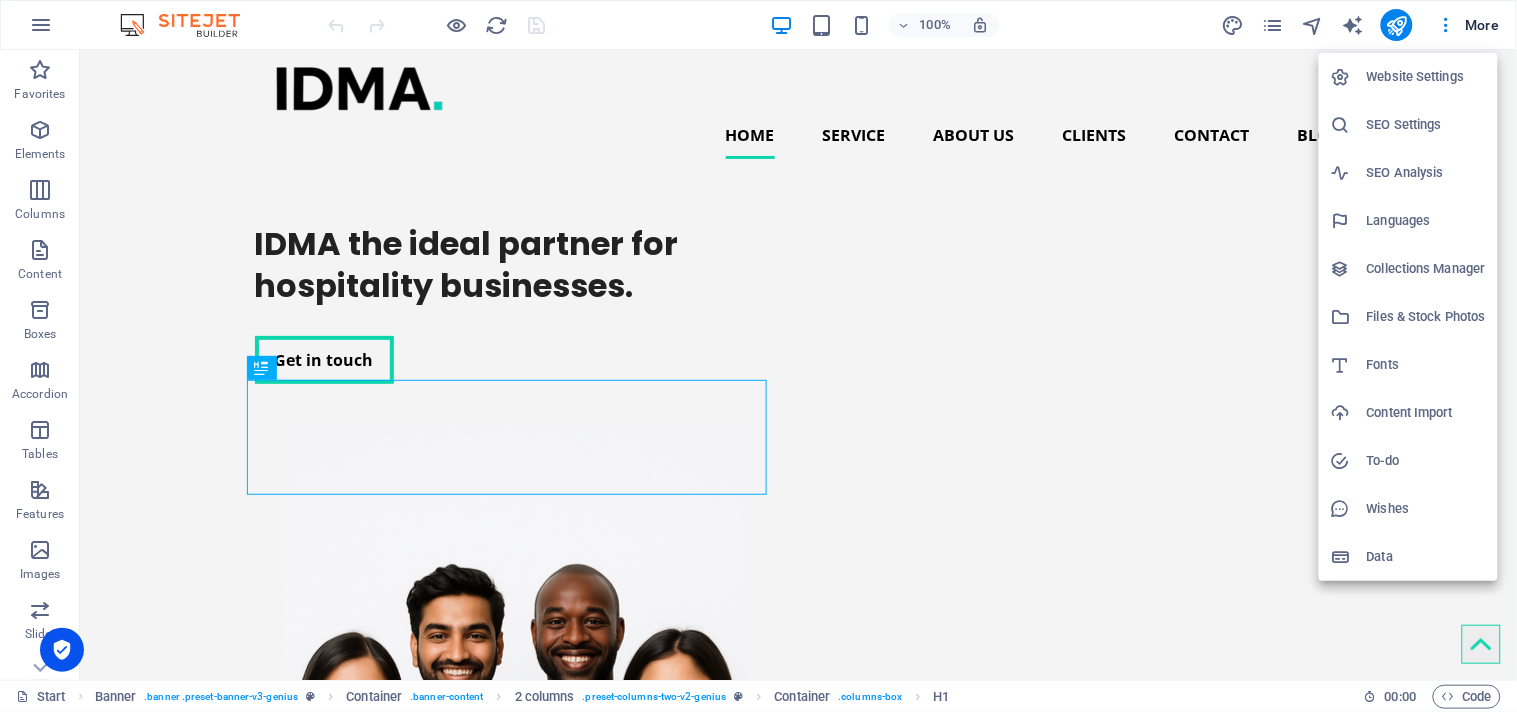 click on "Website Settings" at bounding box center [1426, 77] 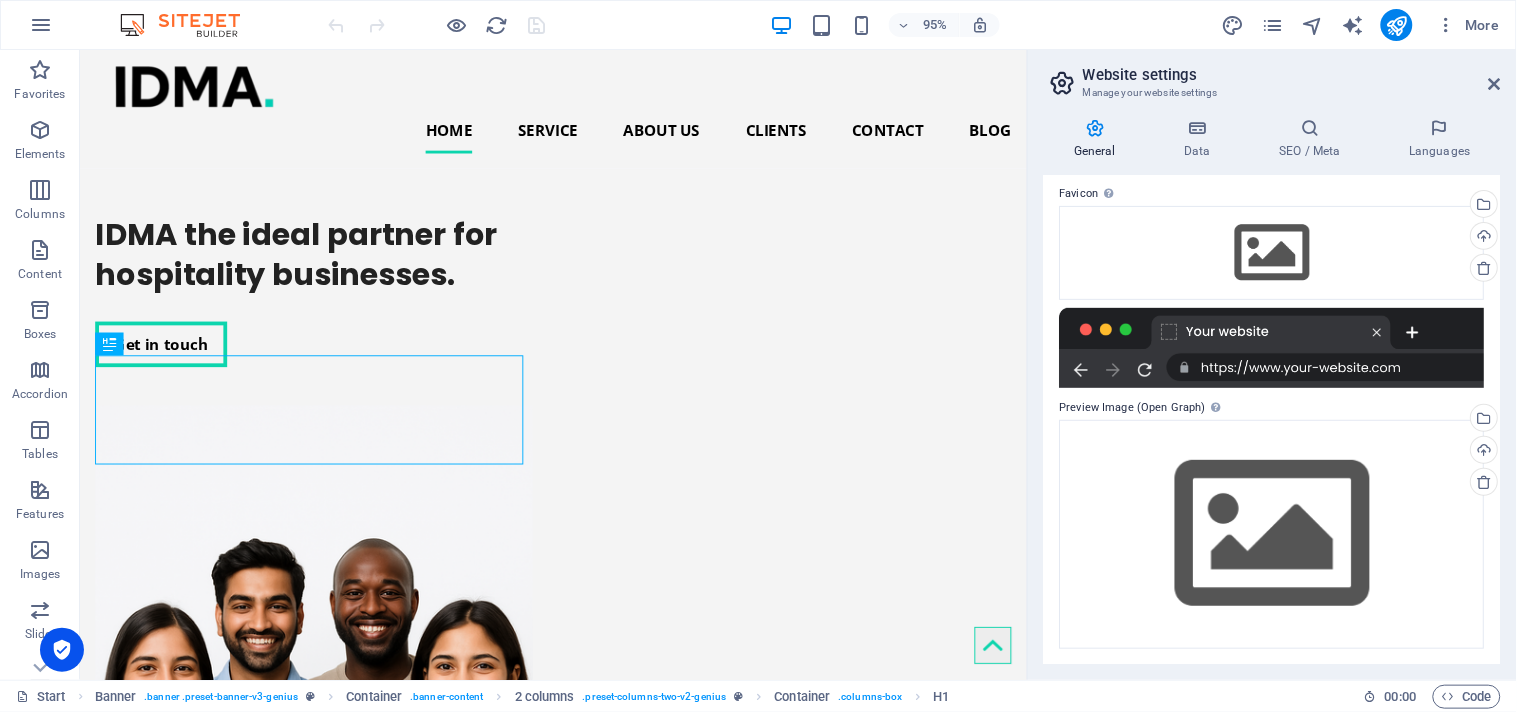 scroll, scrollTop: 0, scrollLeft: 0, axis: both 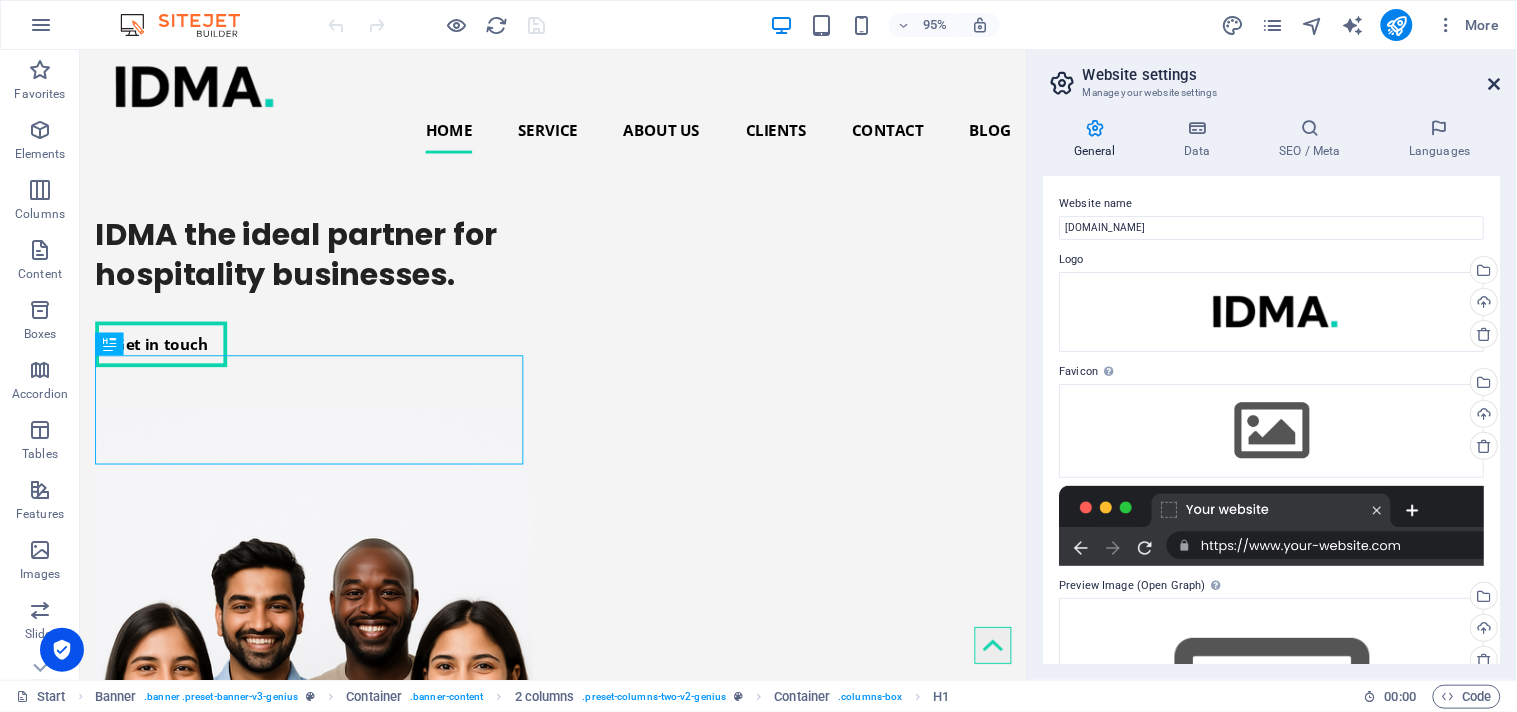 click at bounding box center (1495, 84) 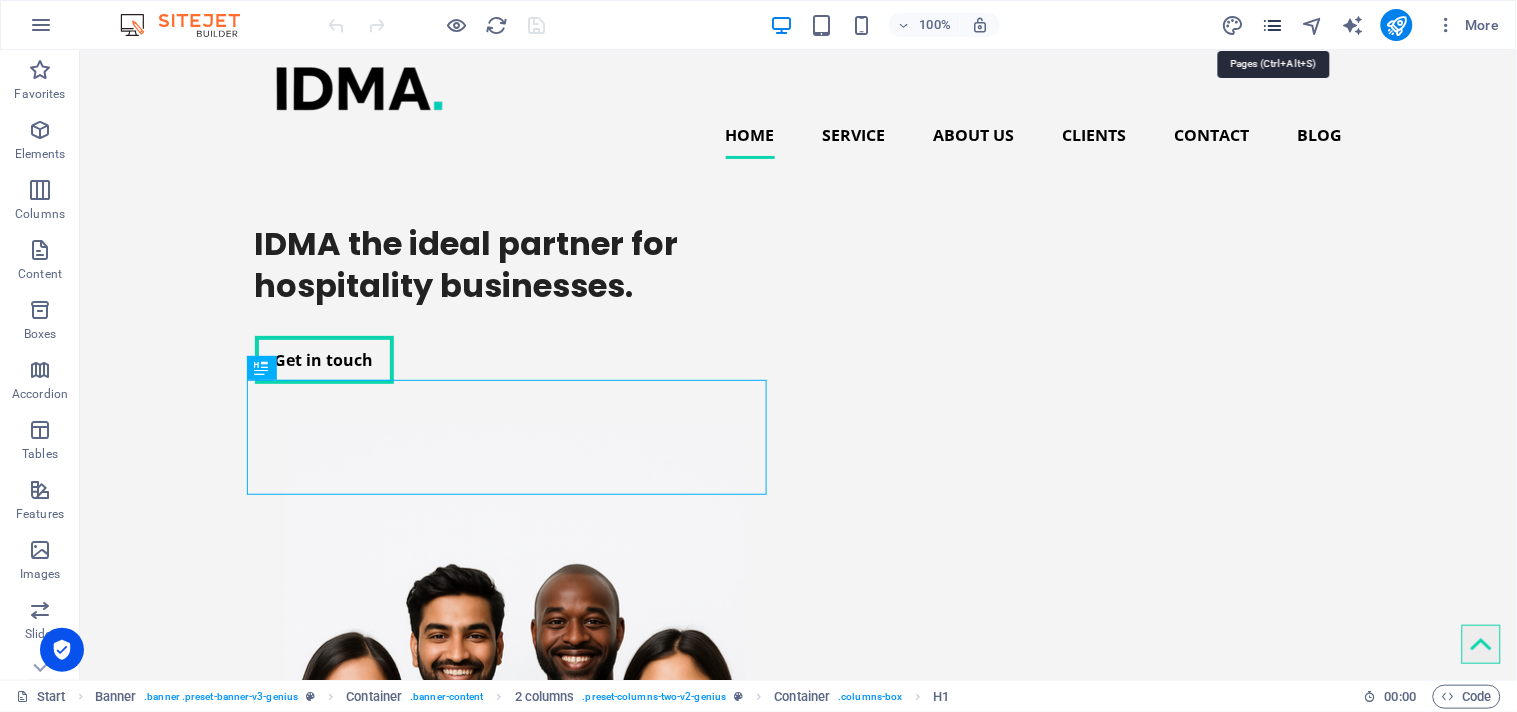 click at bounding box center (1272, 25) 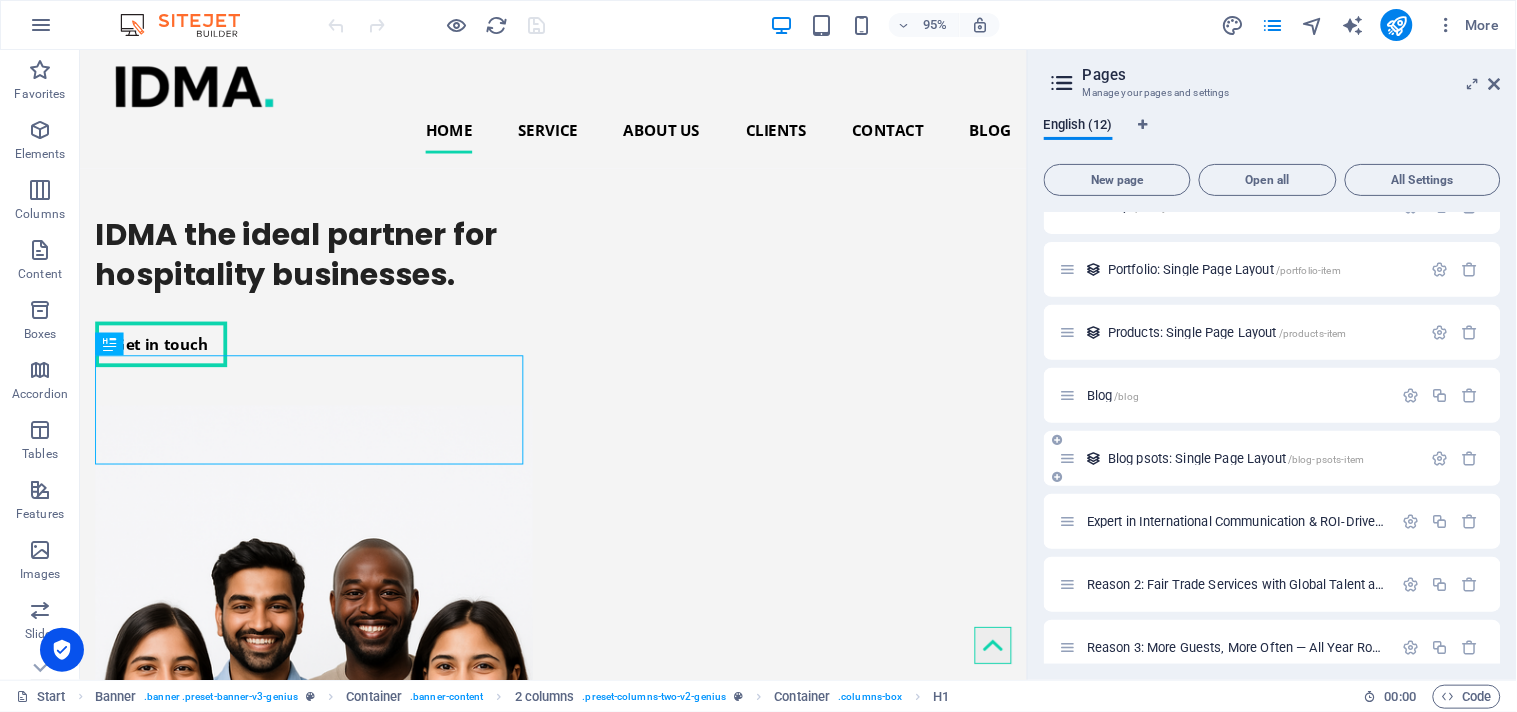 scroll, scrollTop: 303, scrollLeft: 0, axis: vertical 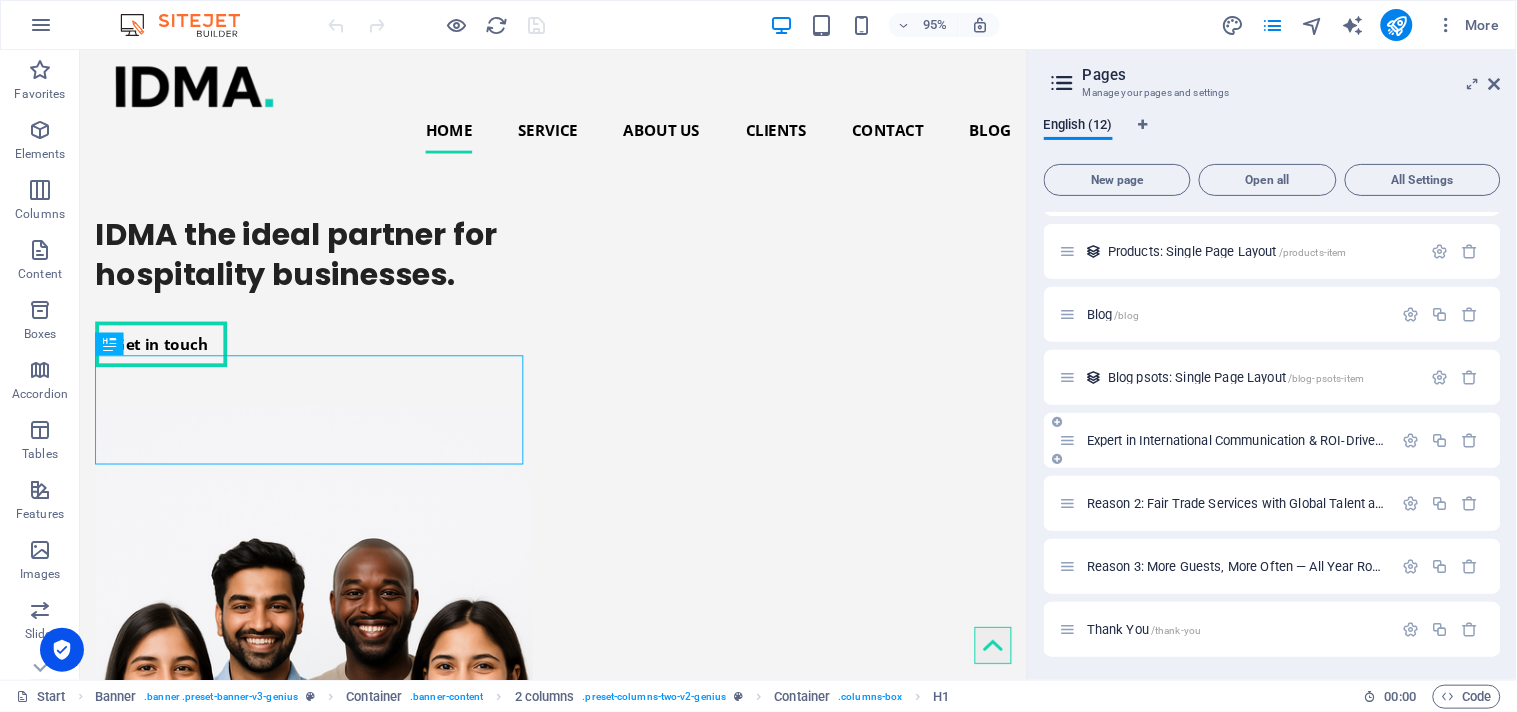 click on "Expert in International Communication & ROI-Driven /expert-in-international-communication-roi-driven" at bounding box center [1347, 440] 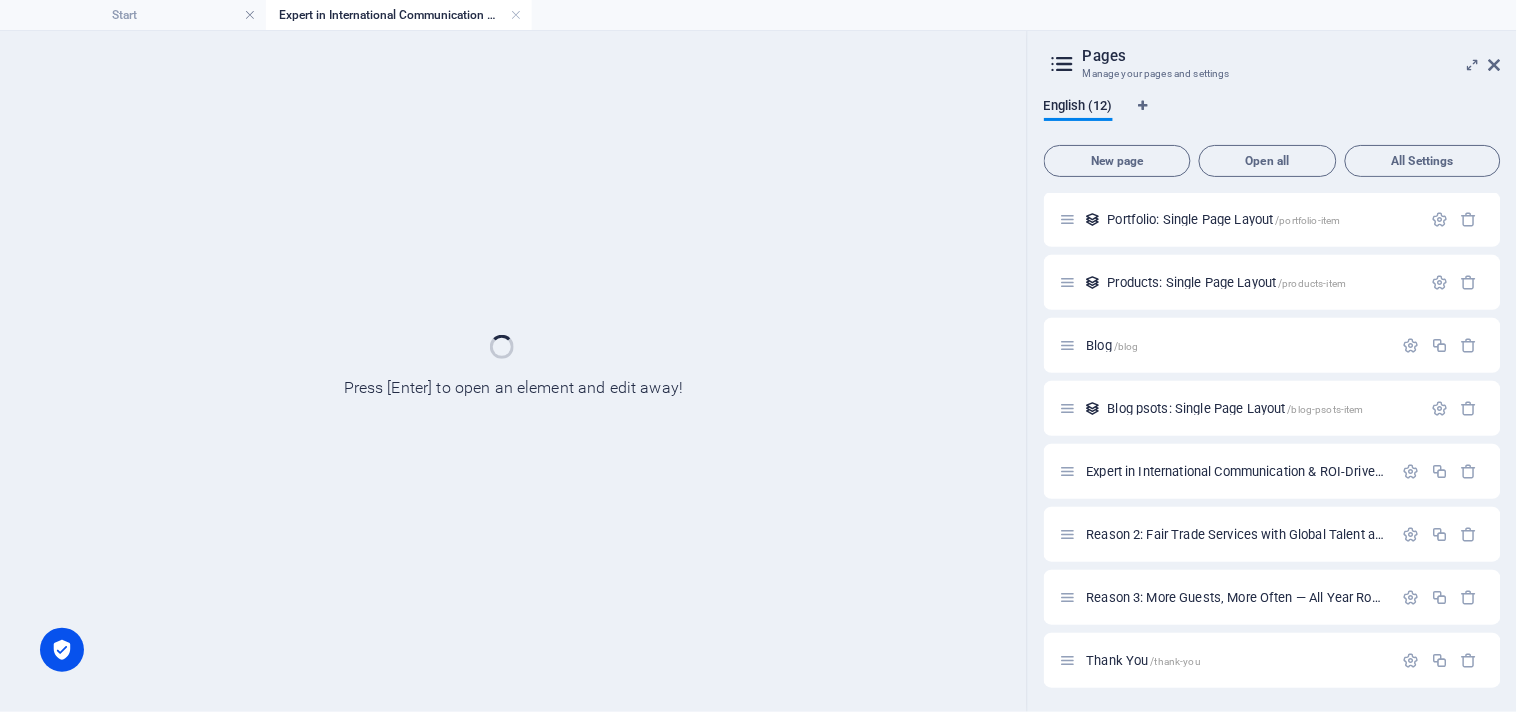 scroll, scrollTop: 252, scrollLeft: 0, axis: vertical 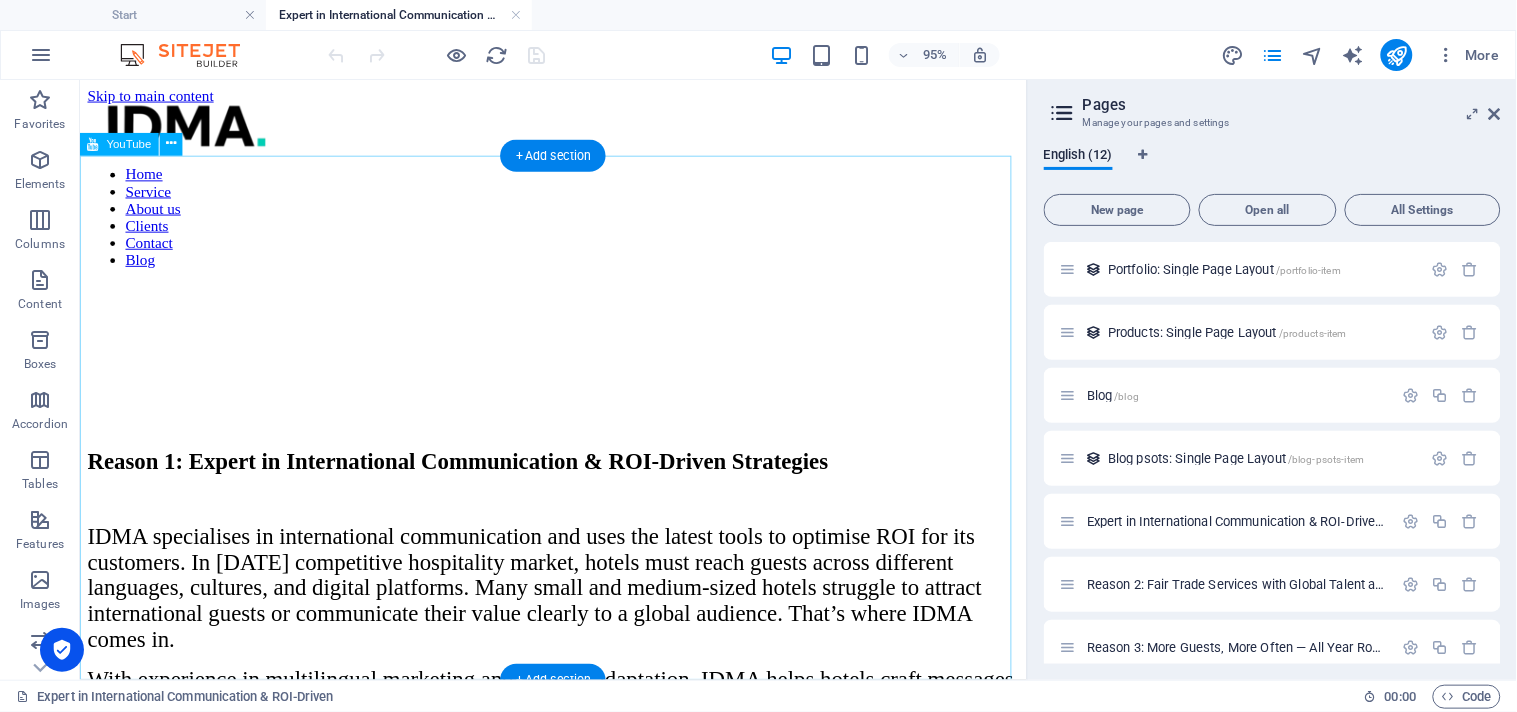 click at bounding box center [577, 371] 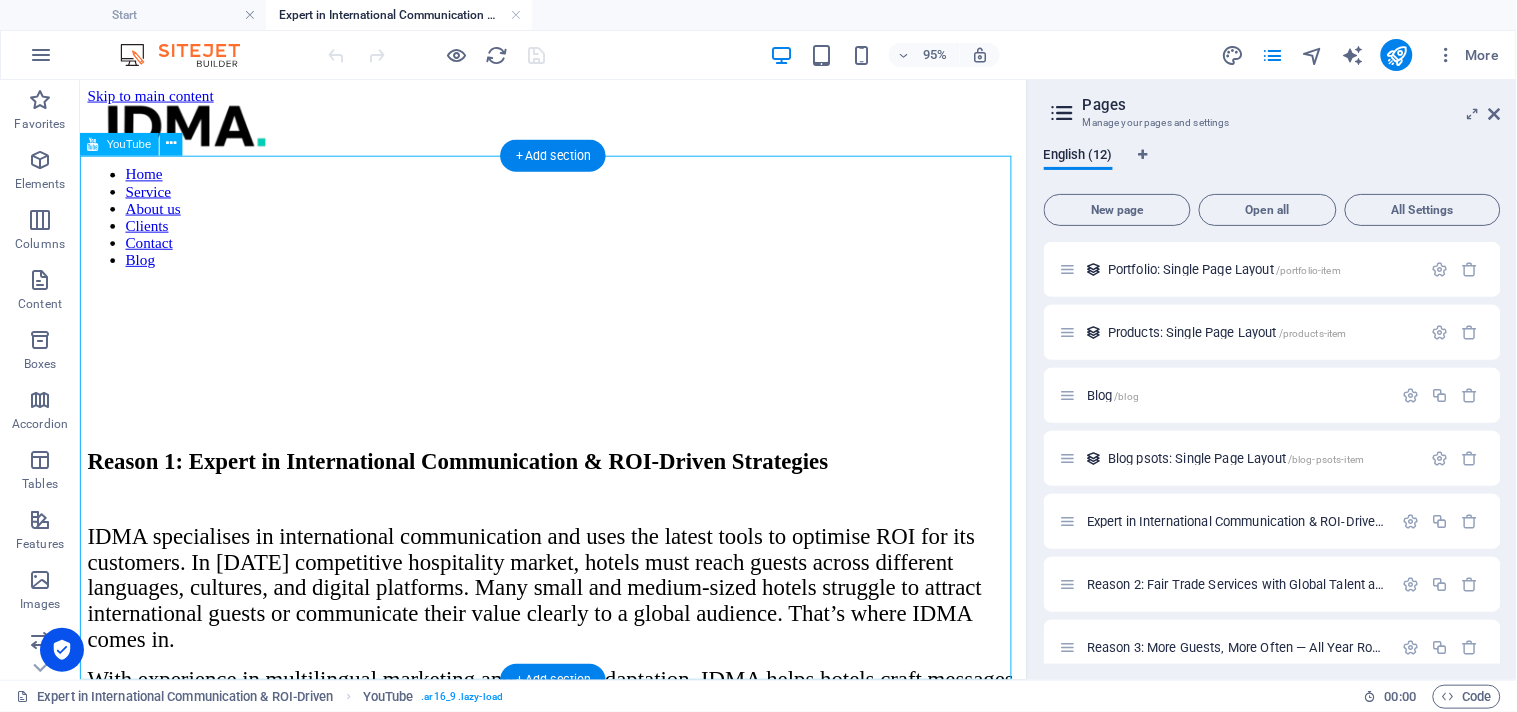 click at bounding box center [577, 371] 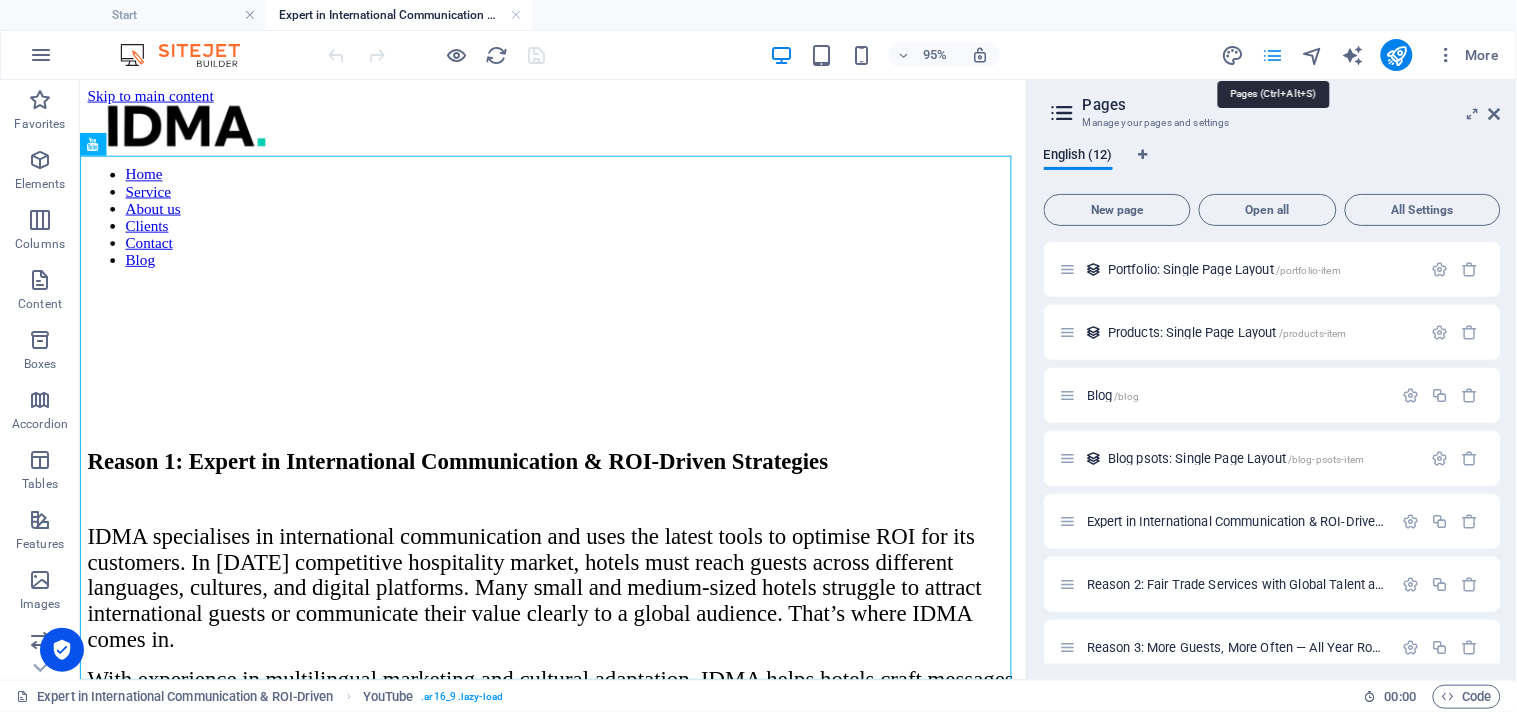click at bounding box center (1272, 55) 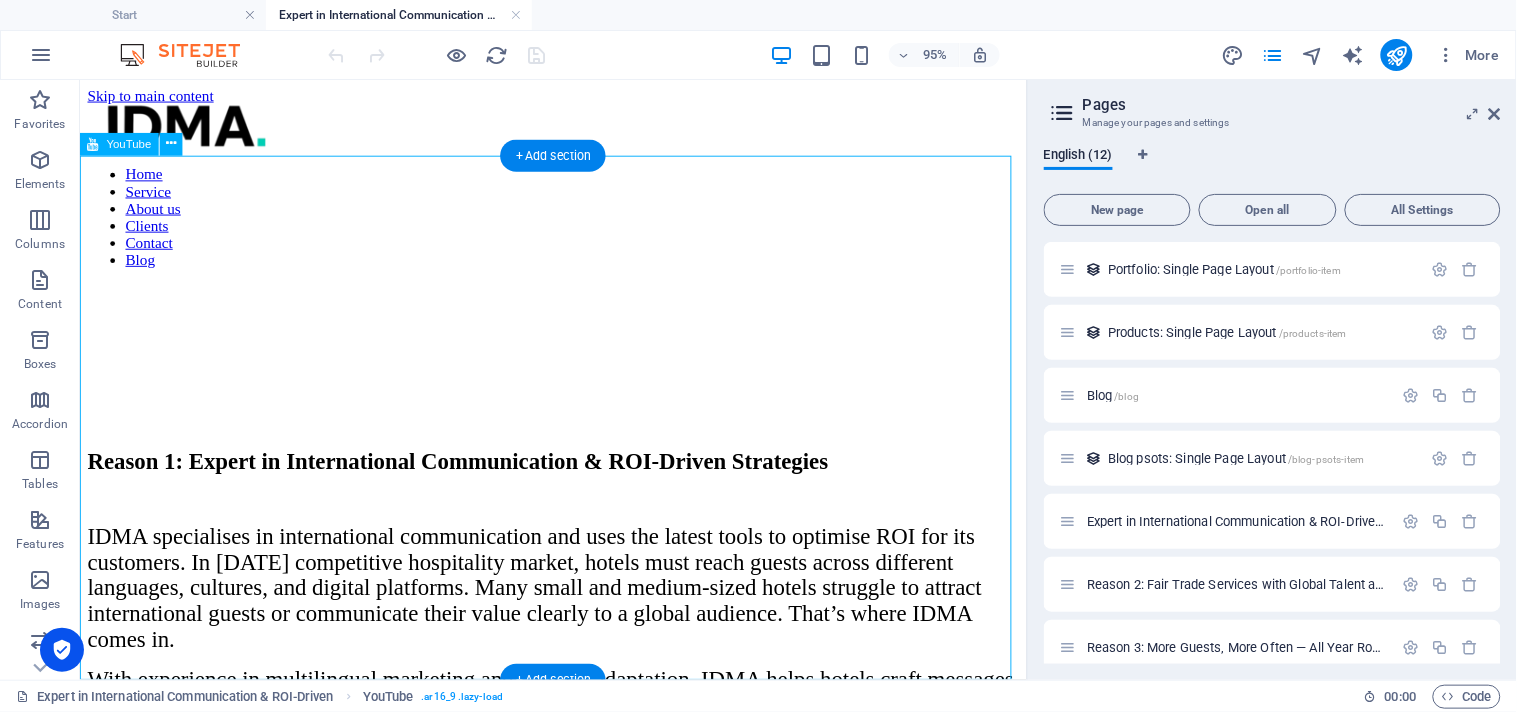 click at bounding box center (577, 371) 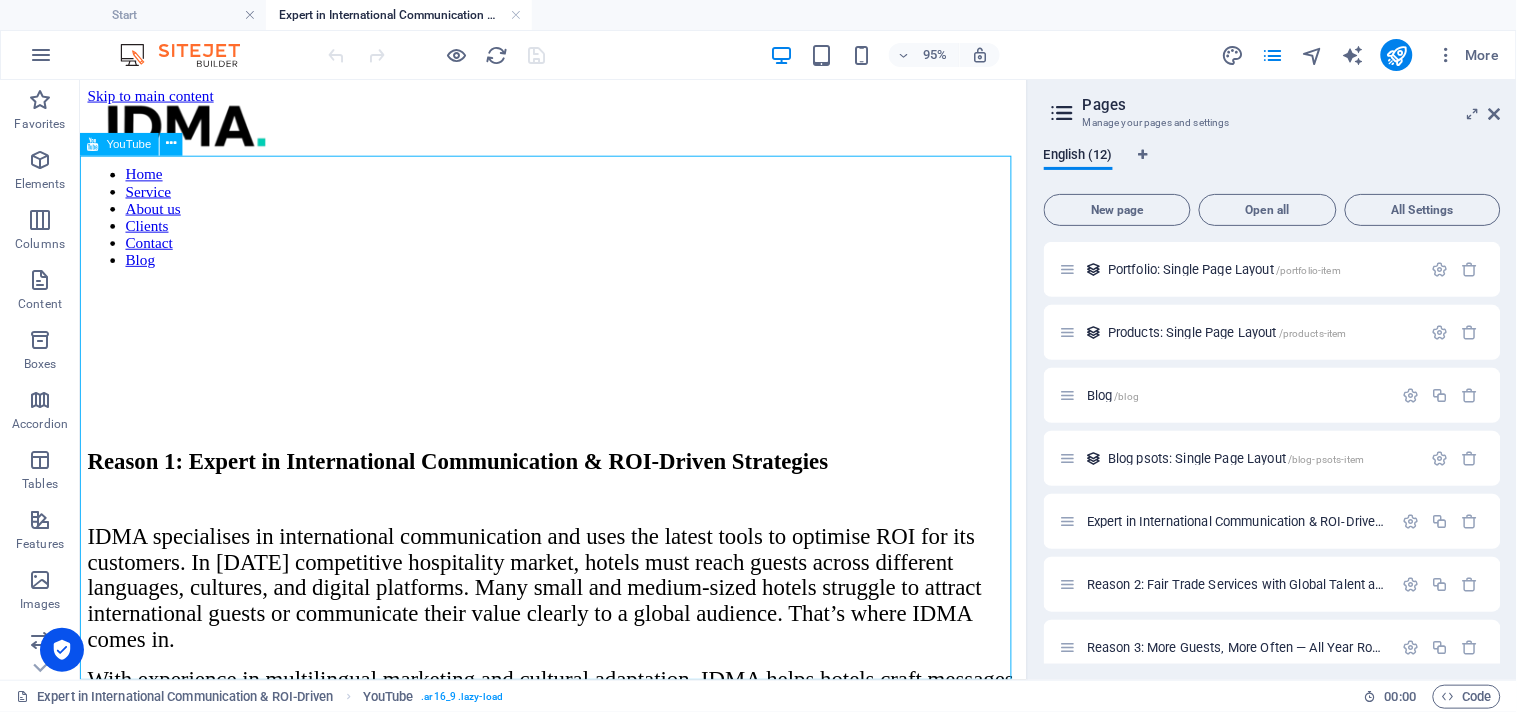 click on "YouTube" at bounding box center (129, 144) 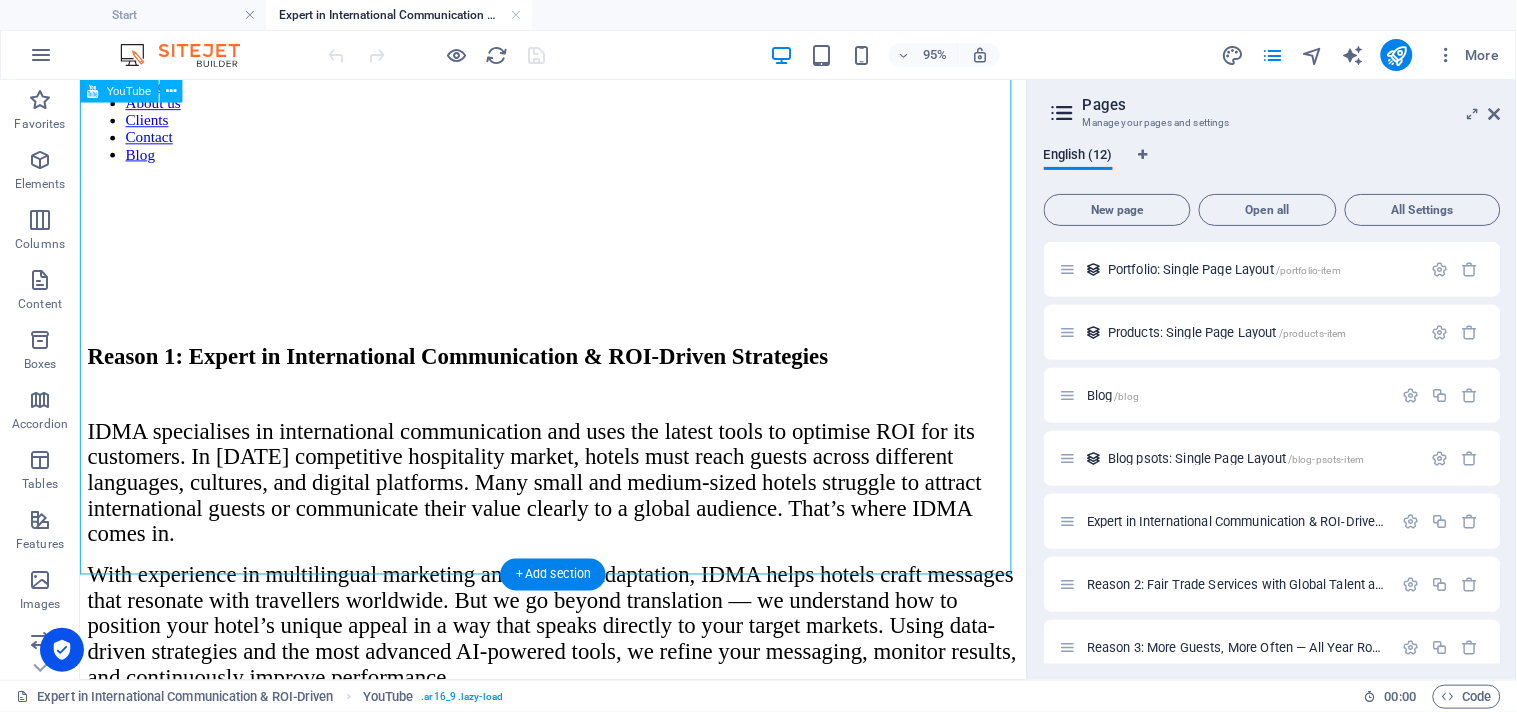 scroll, scrollTop: 0, scrollLeft: 0, axis: both 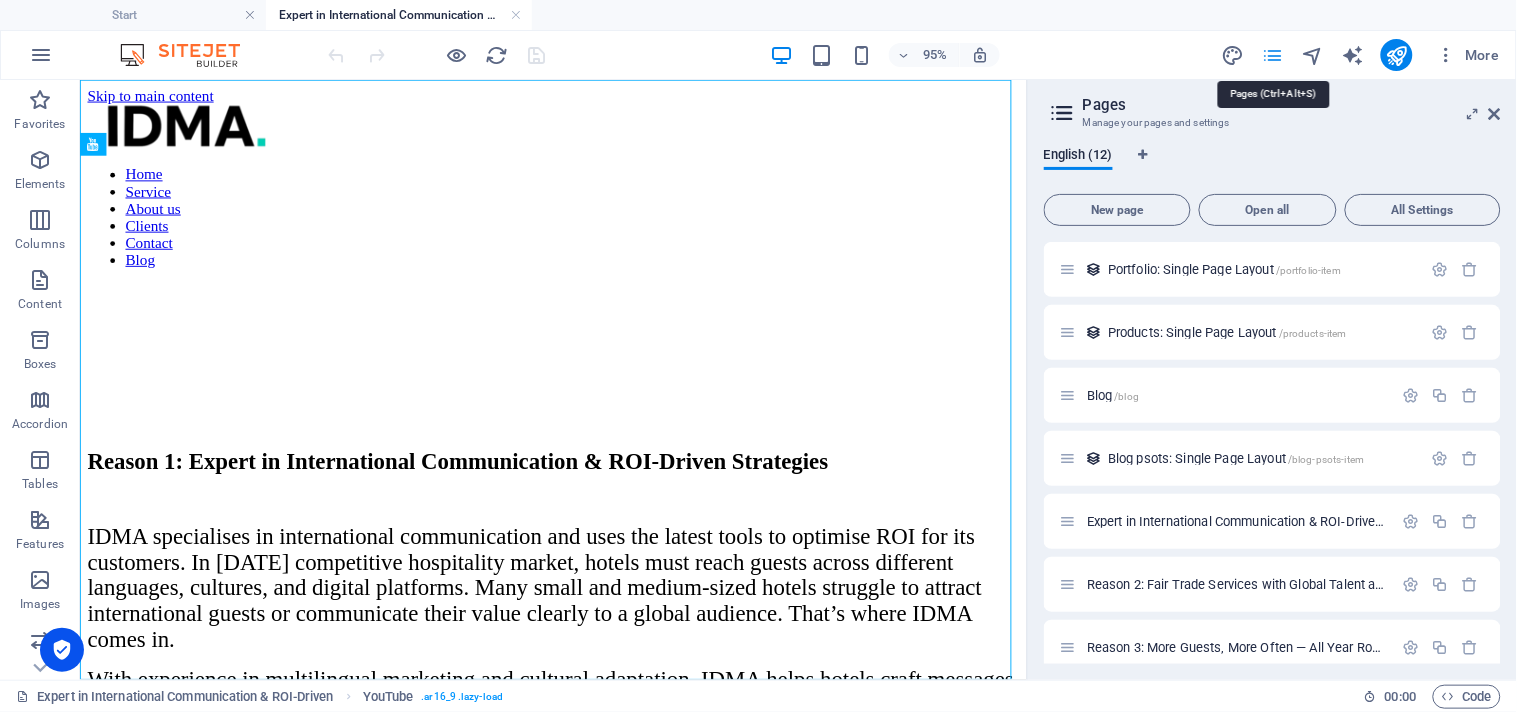 click at bounding box center (1272, 55) 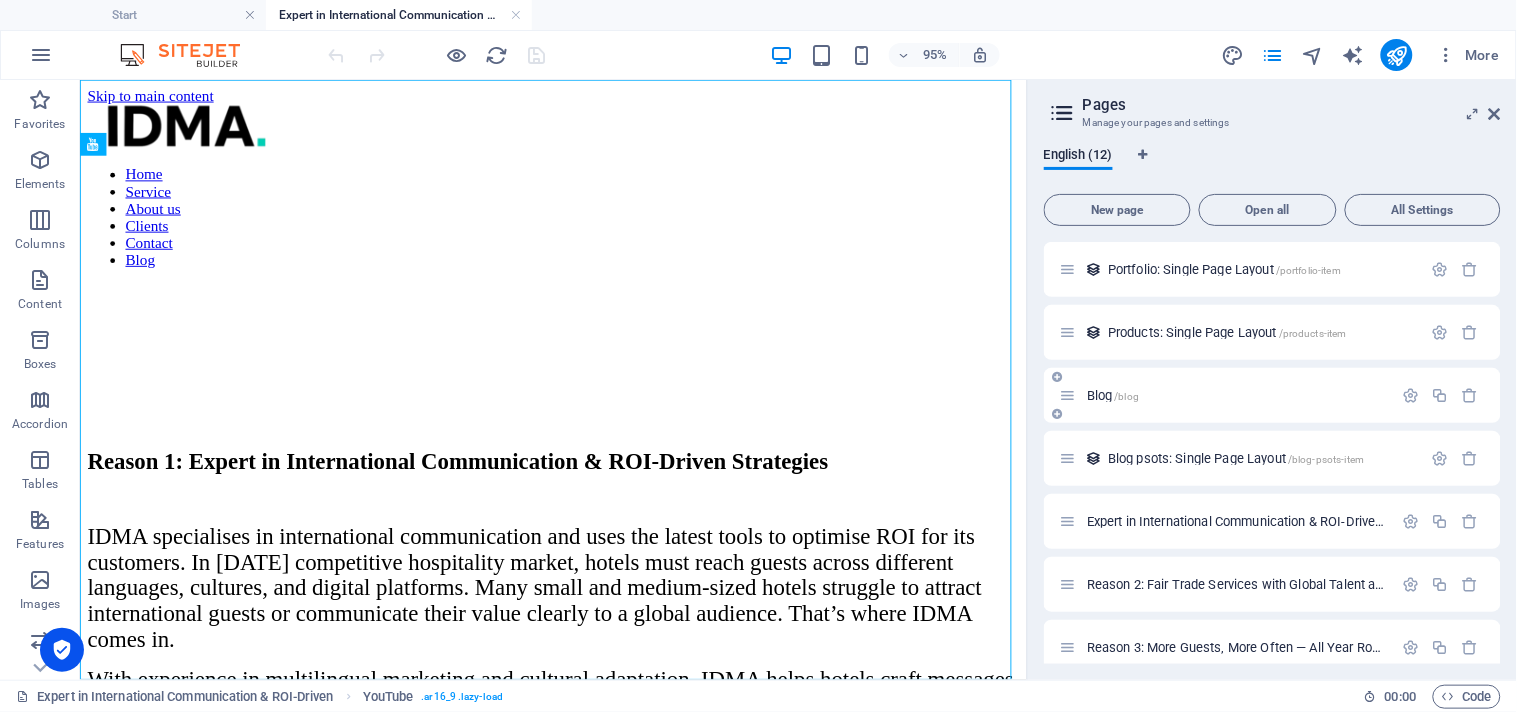 scroll, scrollTop: 333, scrollLeft: 0, axis: vertical 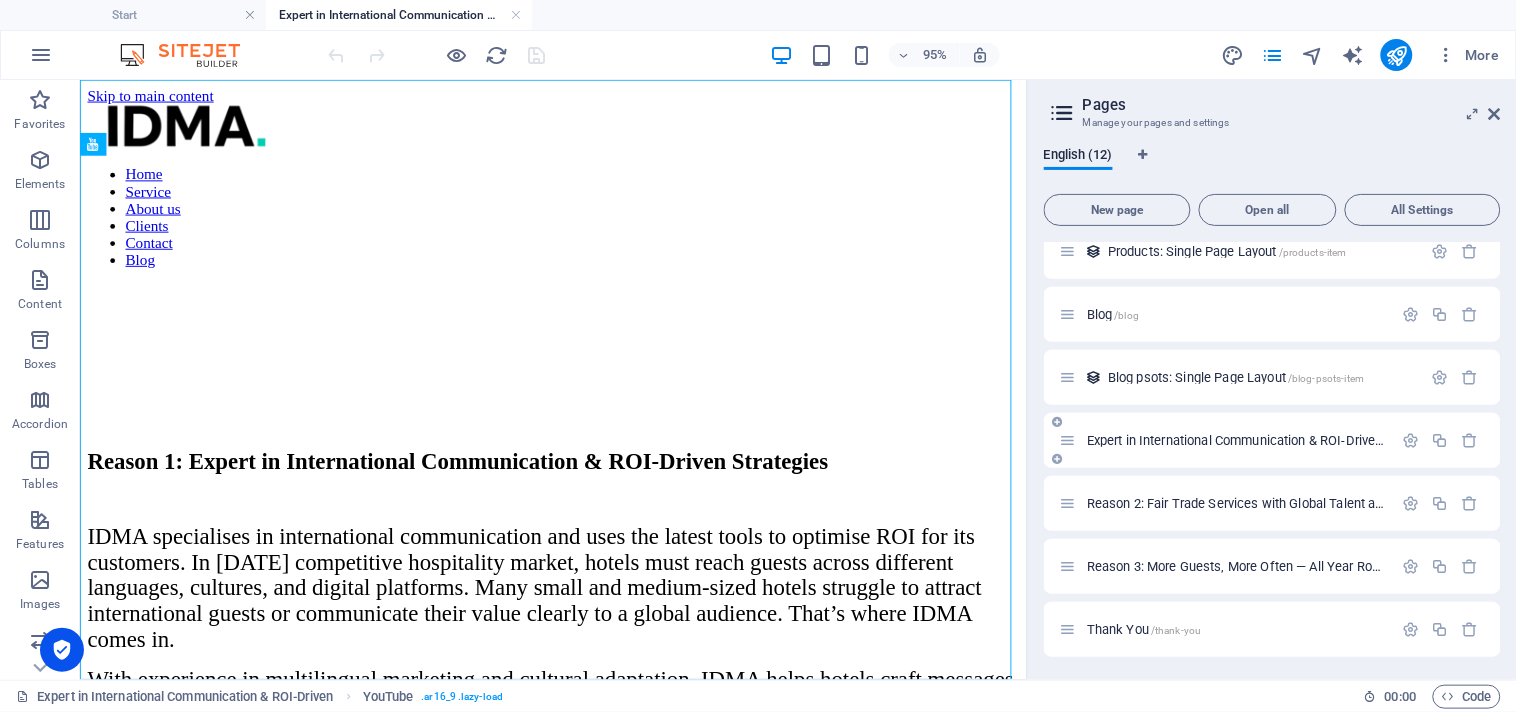 click on "Expert in International Communication & ROI-Driven /expert-in-international-communication-roi-driven" at bounding box center [1347, 440] 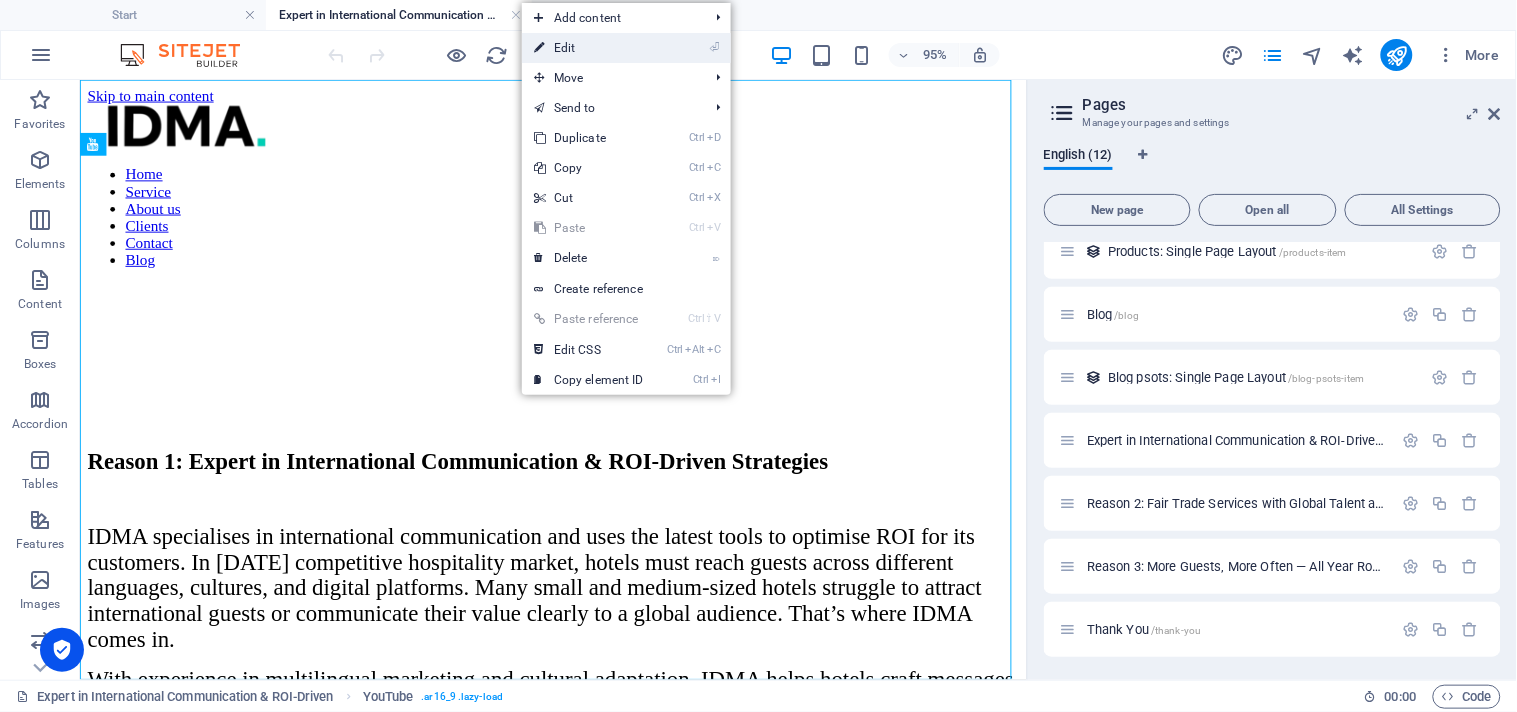 click on "⏎  Edit" at bounding box center [589, 48] 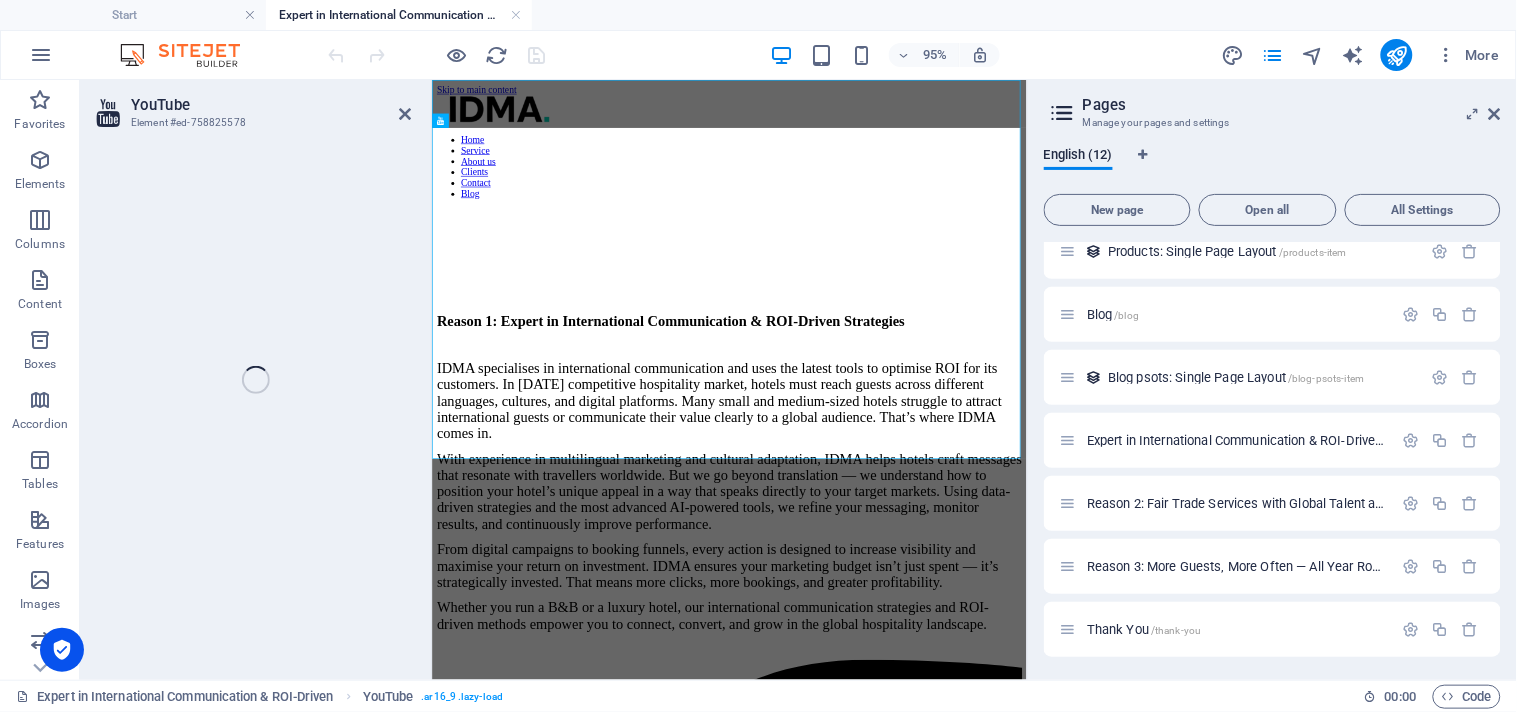 select on "ar16_9" 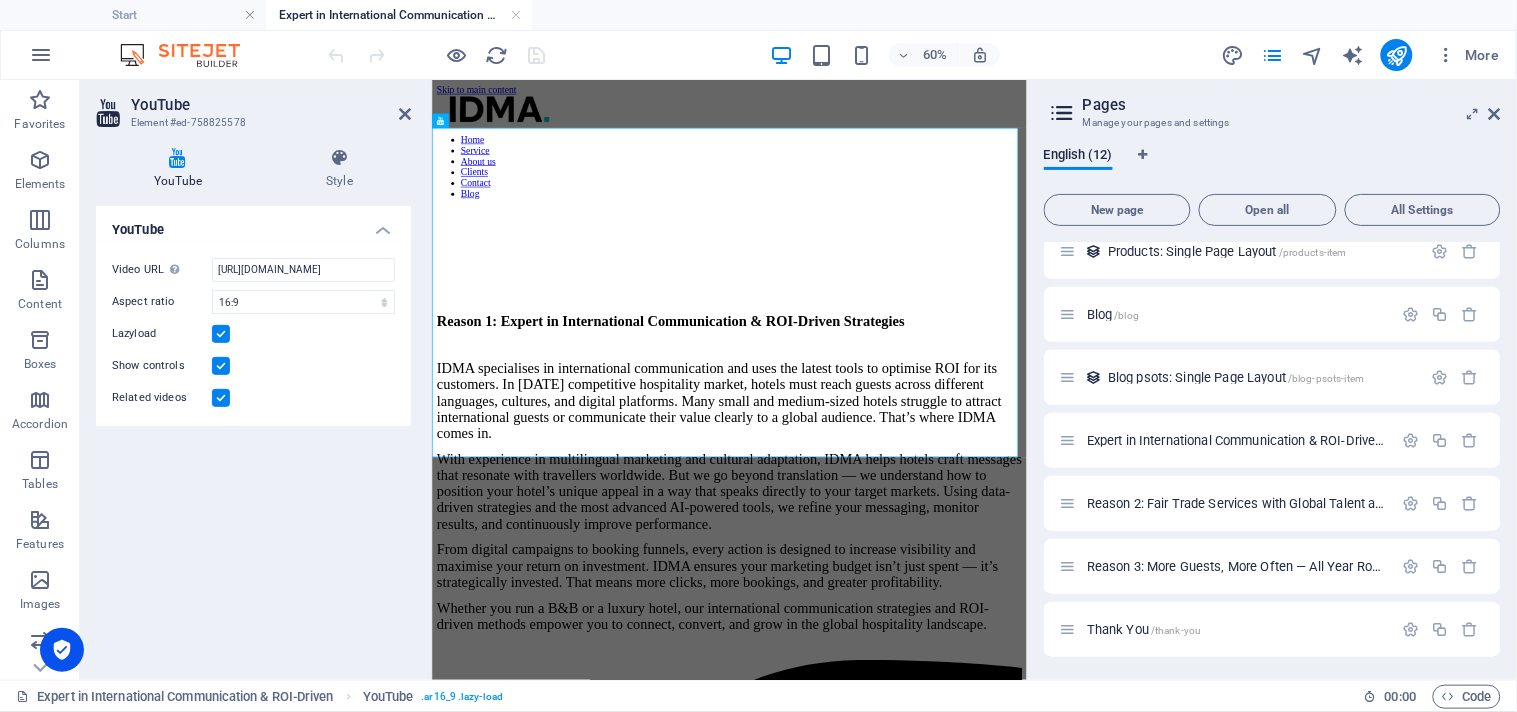 click on "YouTube Video URL Insert (or paste) a video URL. [URL][DOMAIN_NAME] Aspect ratio 16:10 16:9 4:3 2:1 1:1 Lazyload Show controls Related videos" at bounding box center [253, 435] 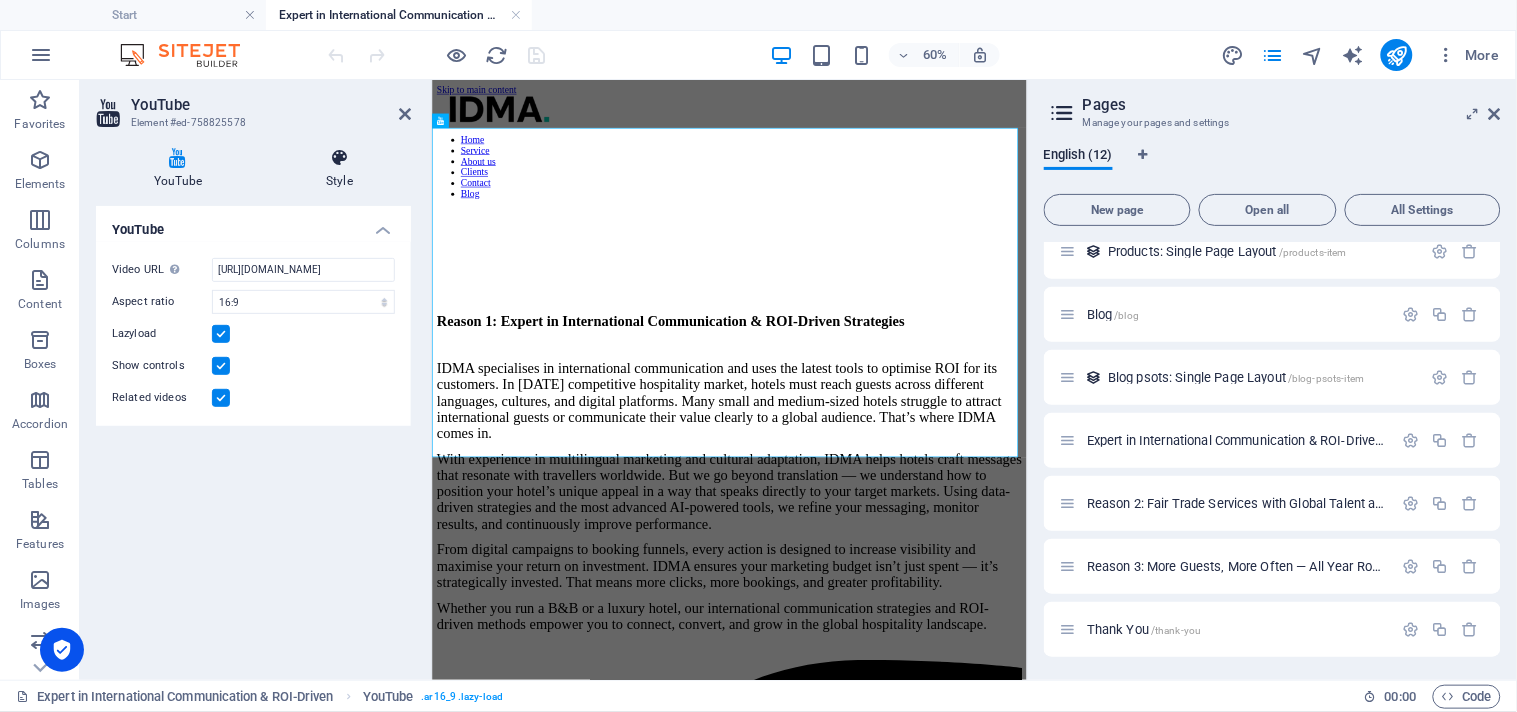 click on "Style" at bounding box center (339, 169) 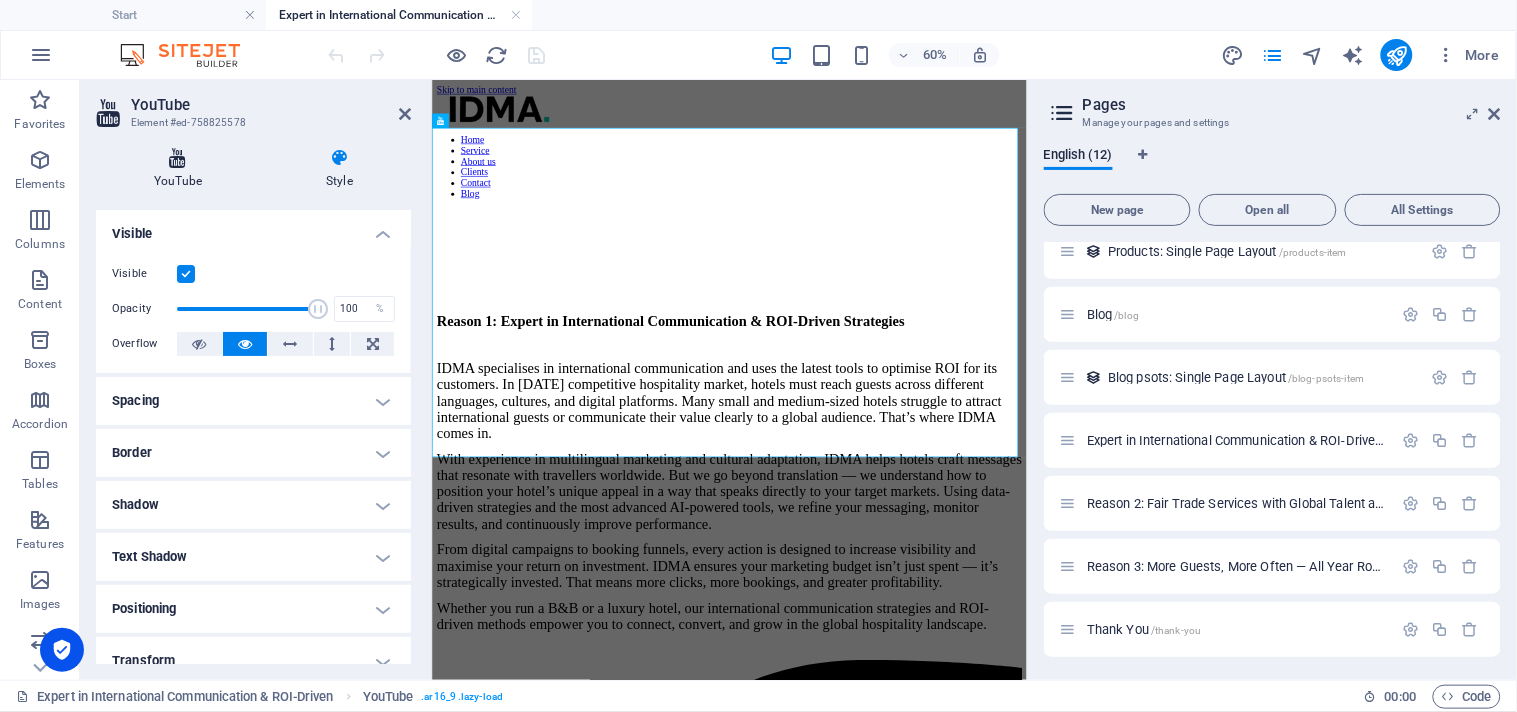 click at bounding box center [178, 158] 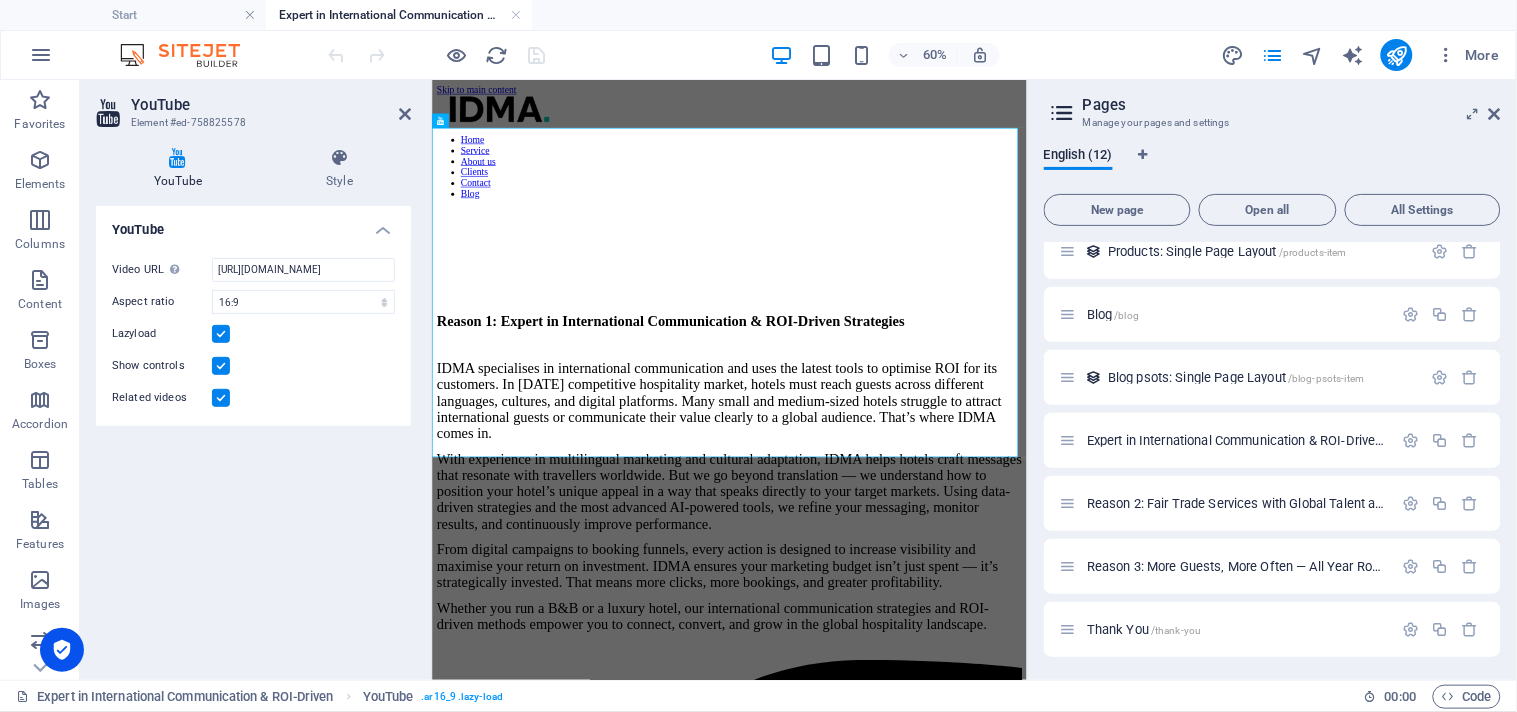 scroll, scrollTop: 300, scrollLeft: 0, axis: vertical 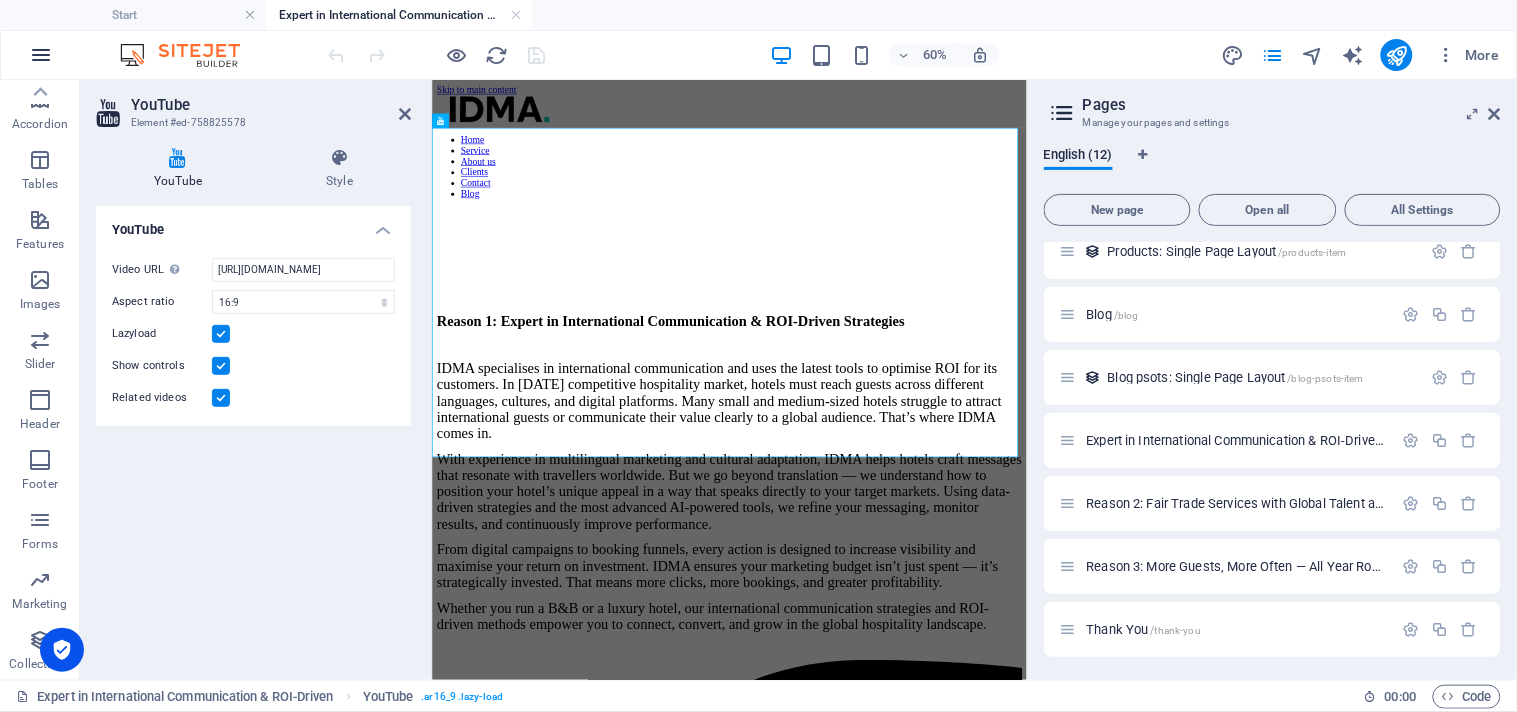 click at bounding box center [41, 55] 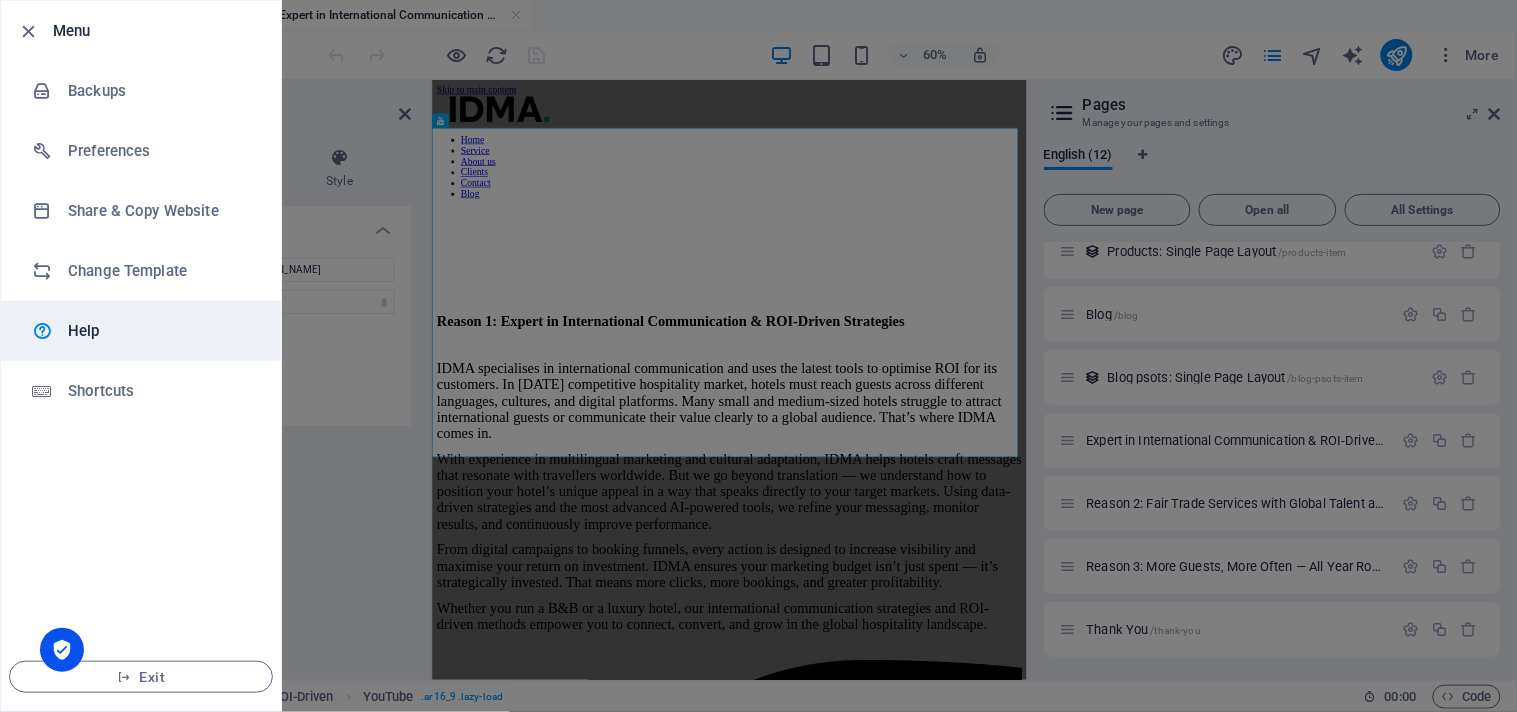 click on "Help" at bounding box center [160, 331] 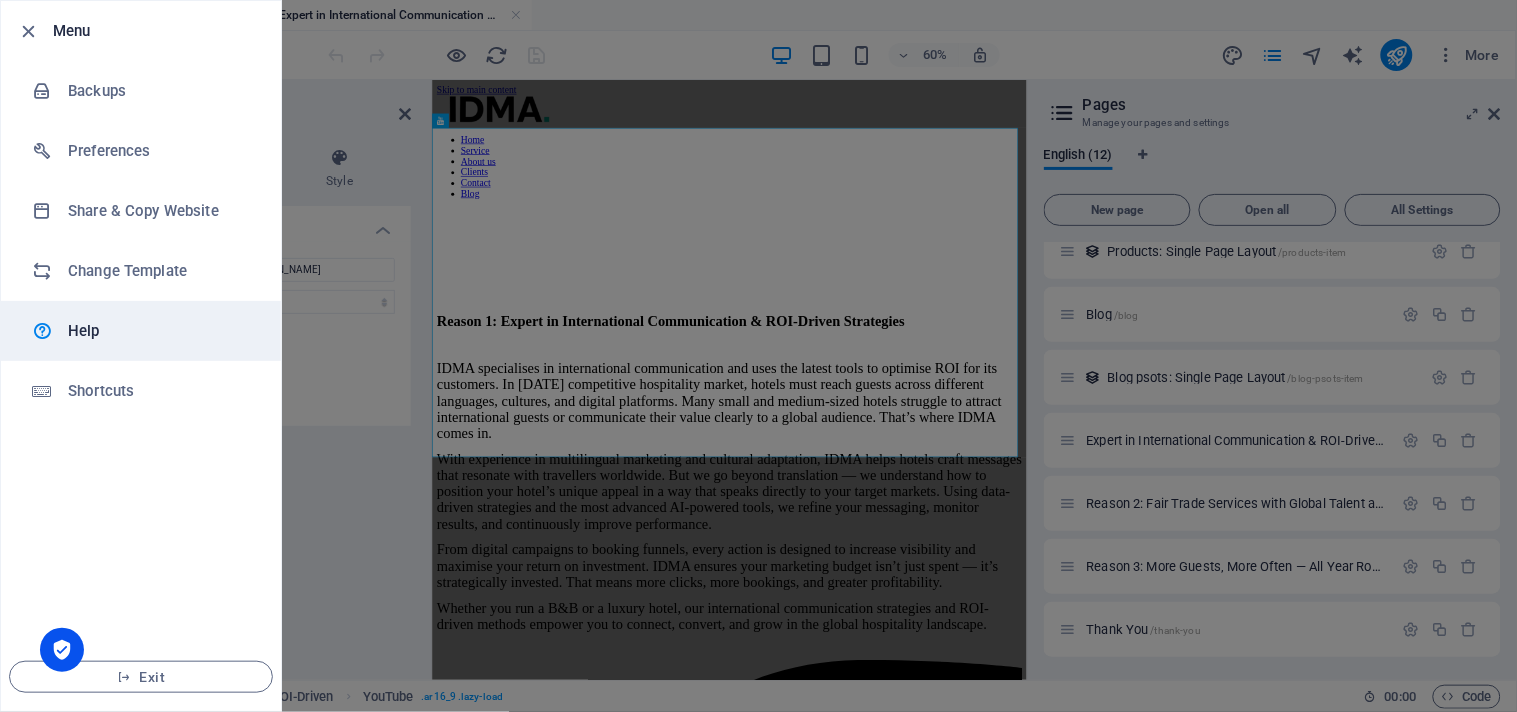 click on "Help" at bounding box center (160, 331) 